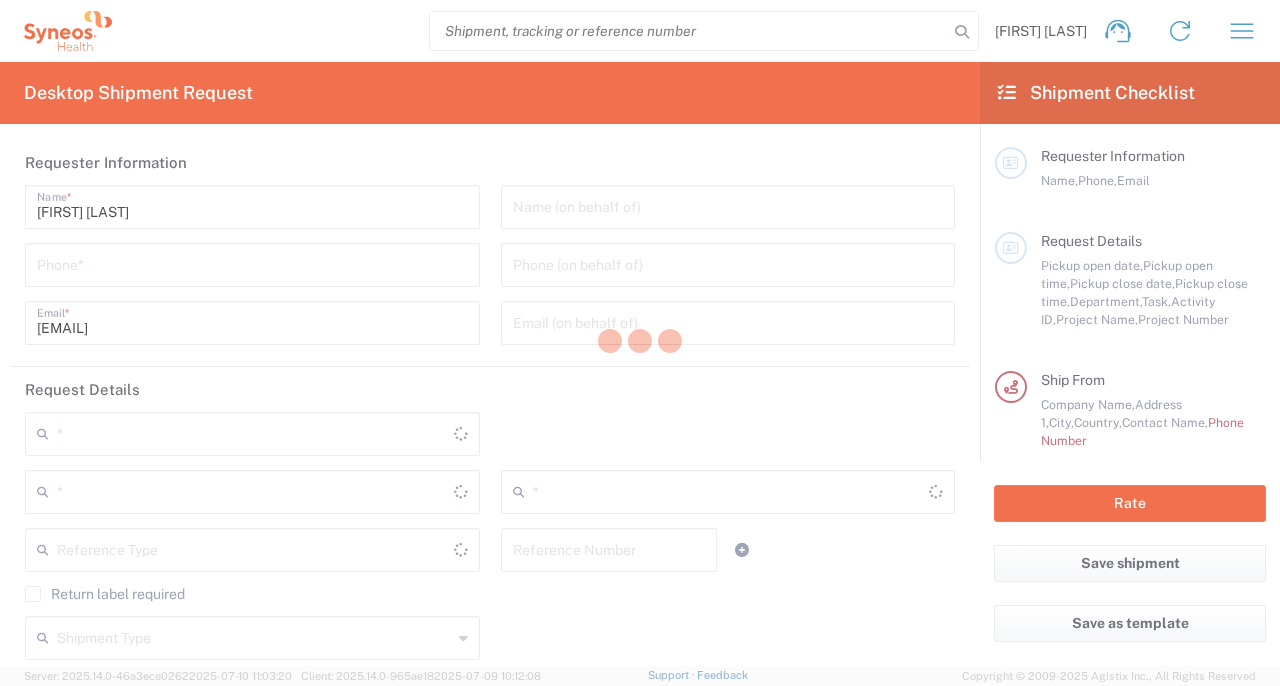 type on "Île-de-France" 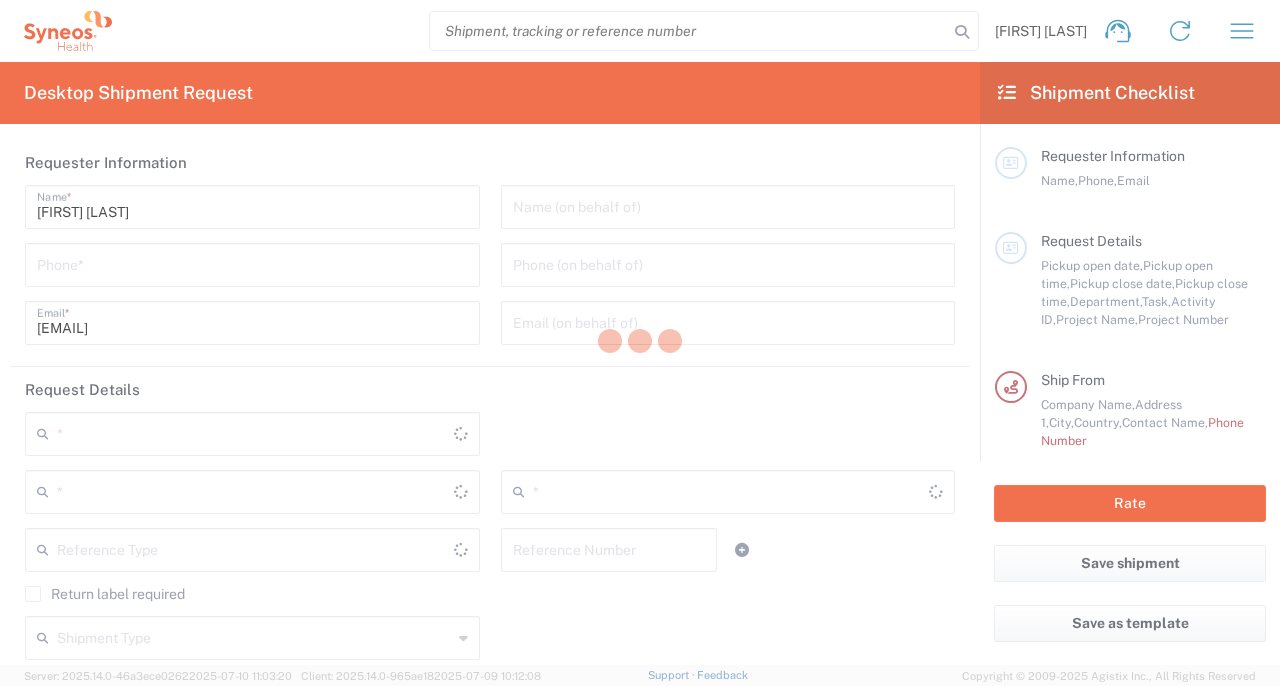type on "8350" 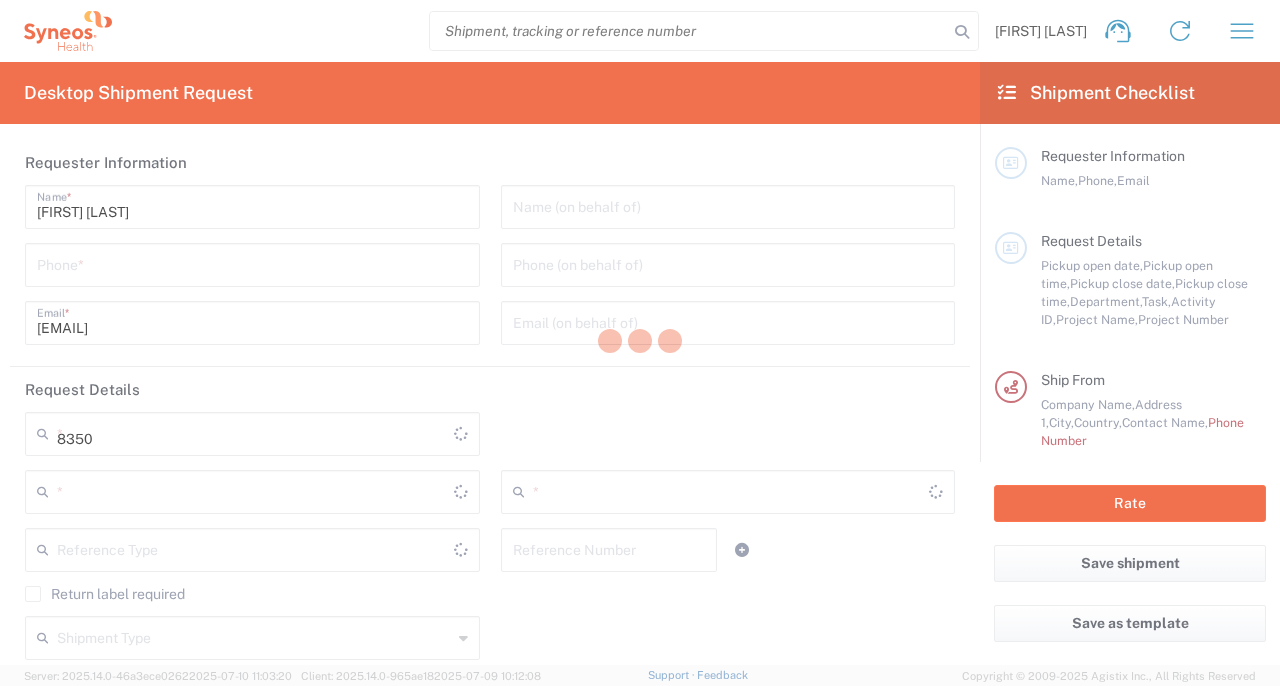 type on "France" 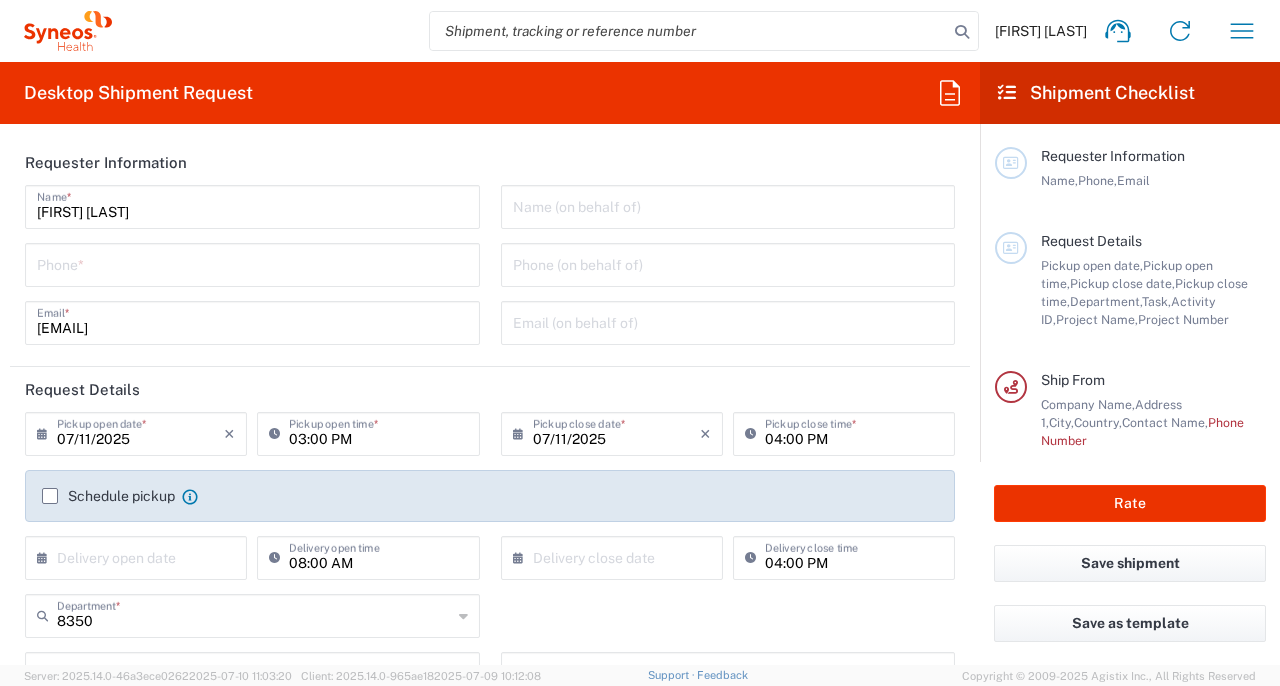 type on "Syneos Health France SARL" 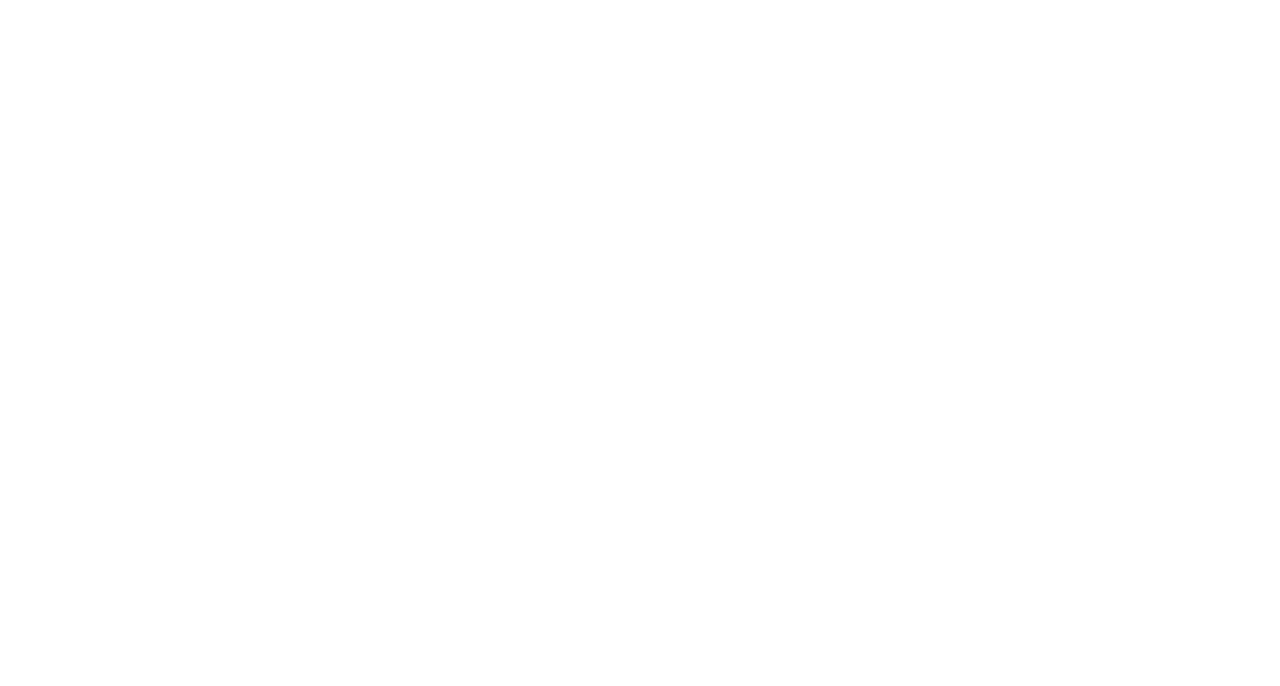 scroll, scrollTop: 0, scrollLeft: 0, axis: both 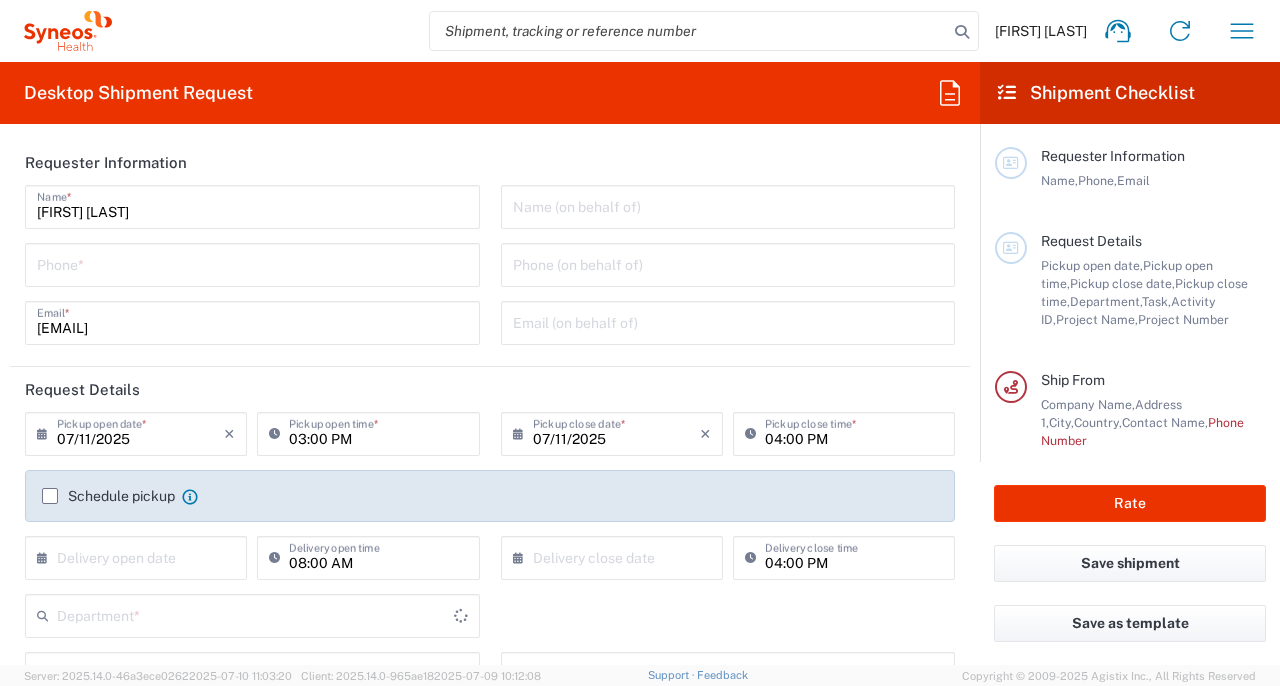 type on "Île-de-France" 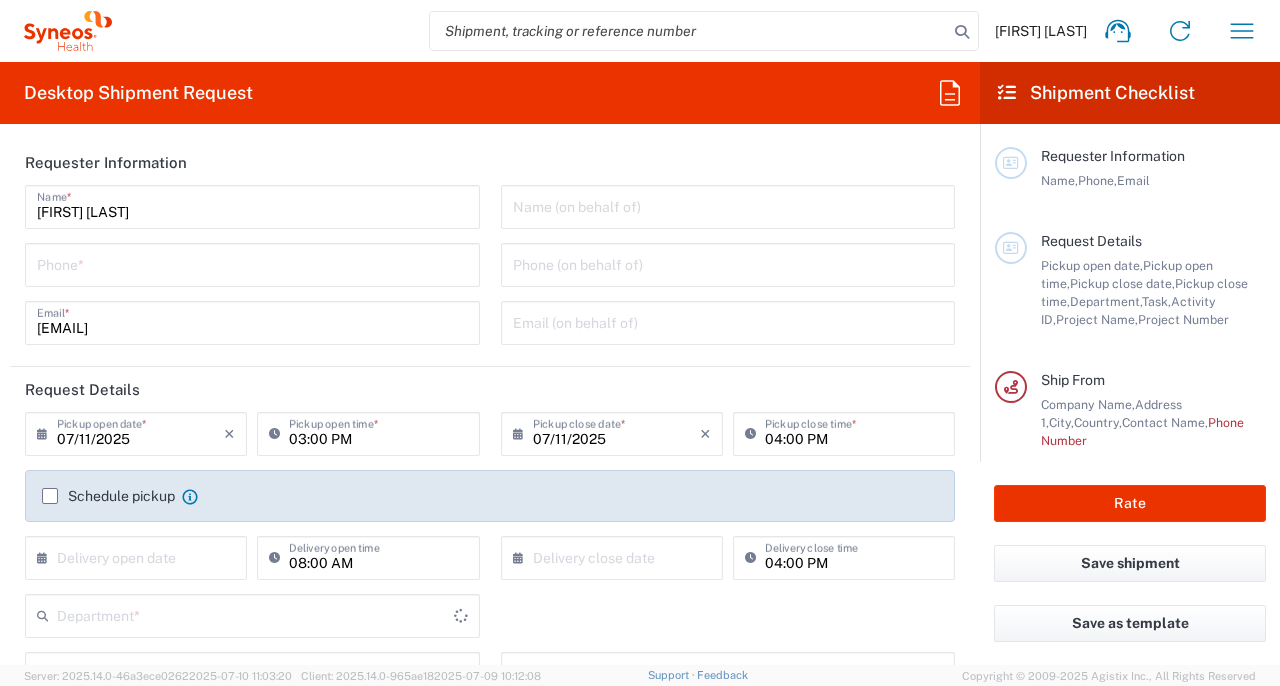 type on "8350" 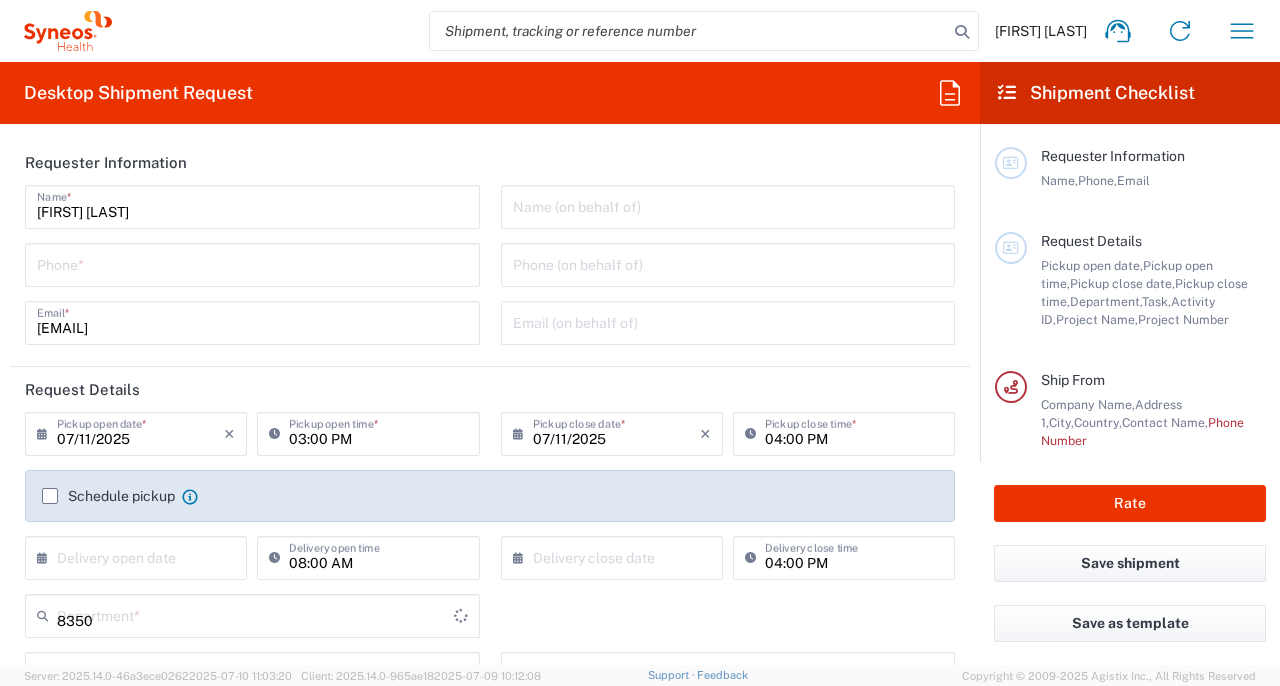 type on "France" 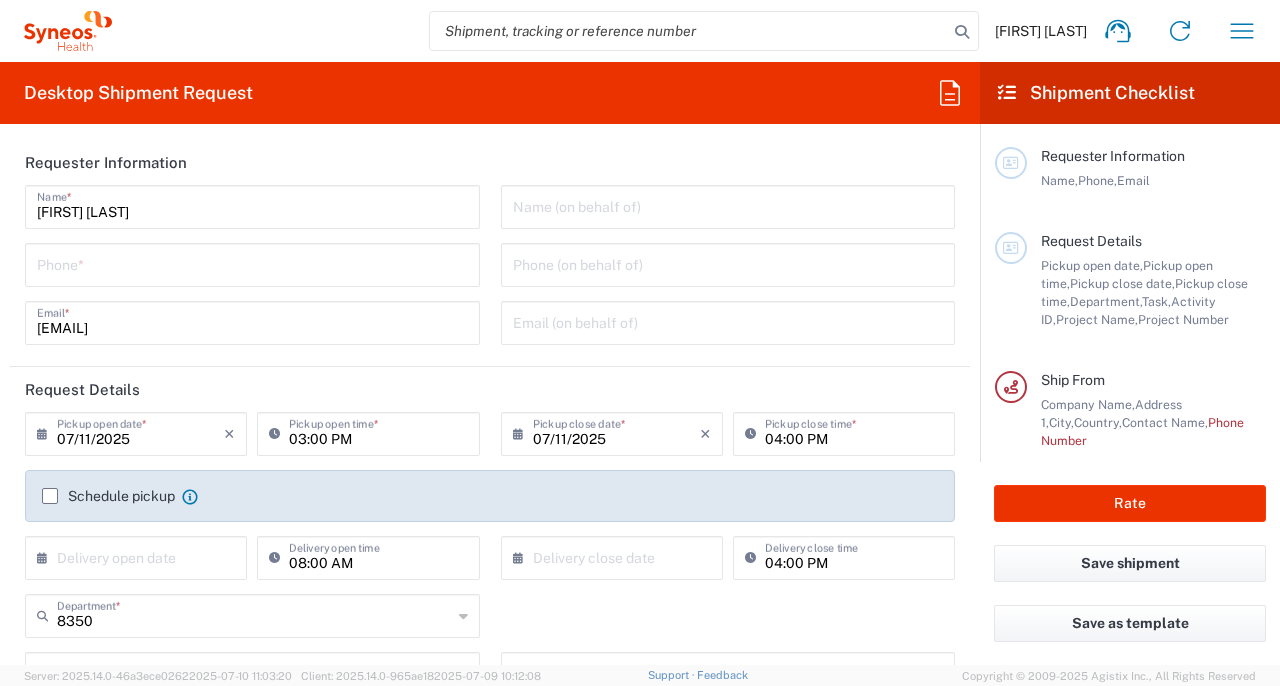 type on "Syneos Health France SARL" 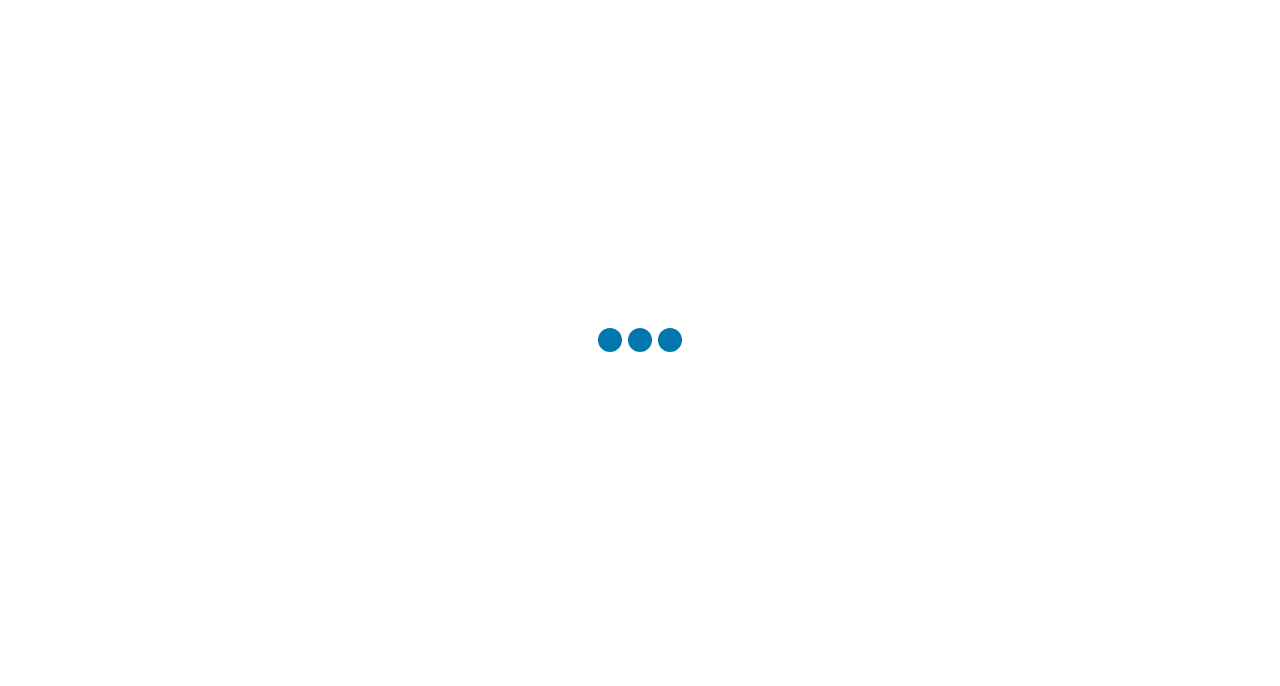 scroll, scrollTop: 0, scrollLeft: 0, axis: both 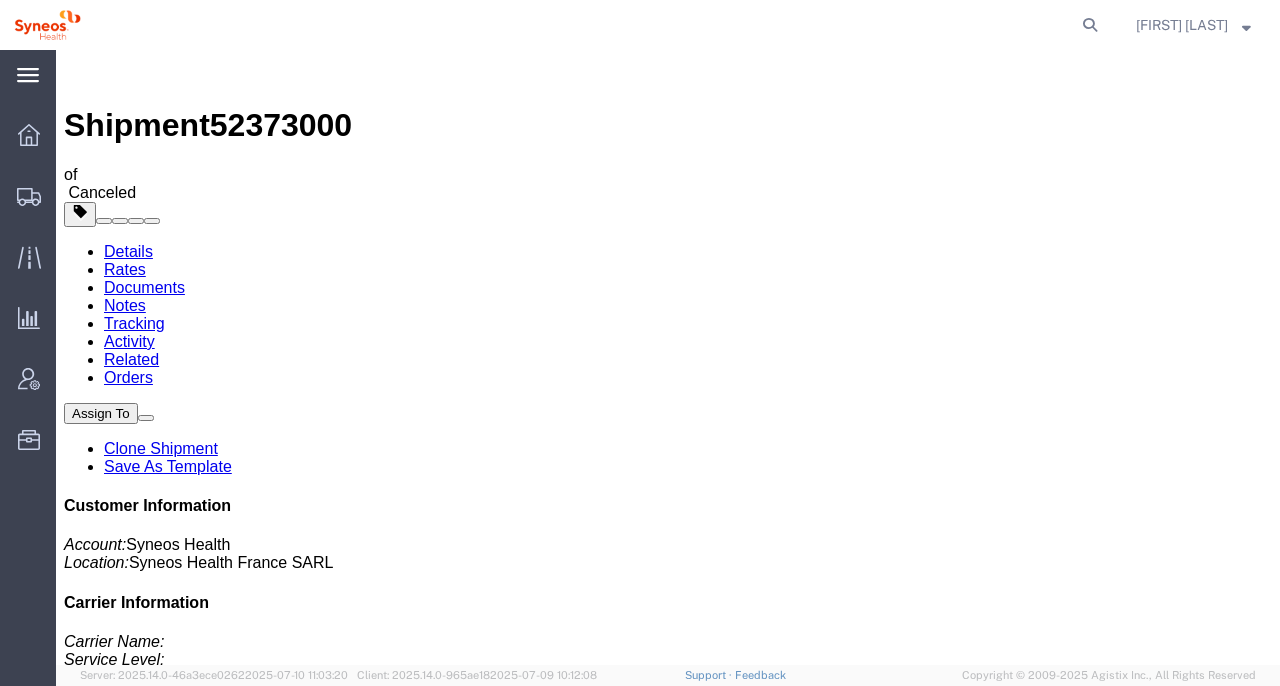 click on "main_menu
Created with Sketch." 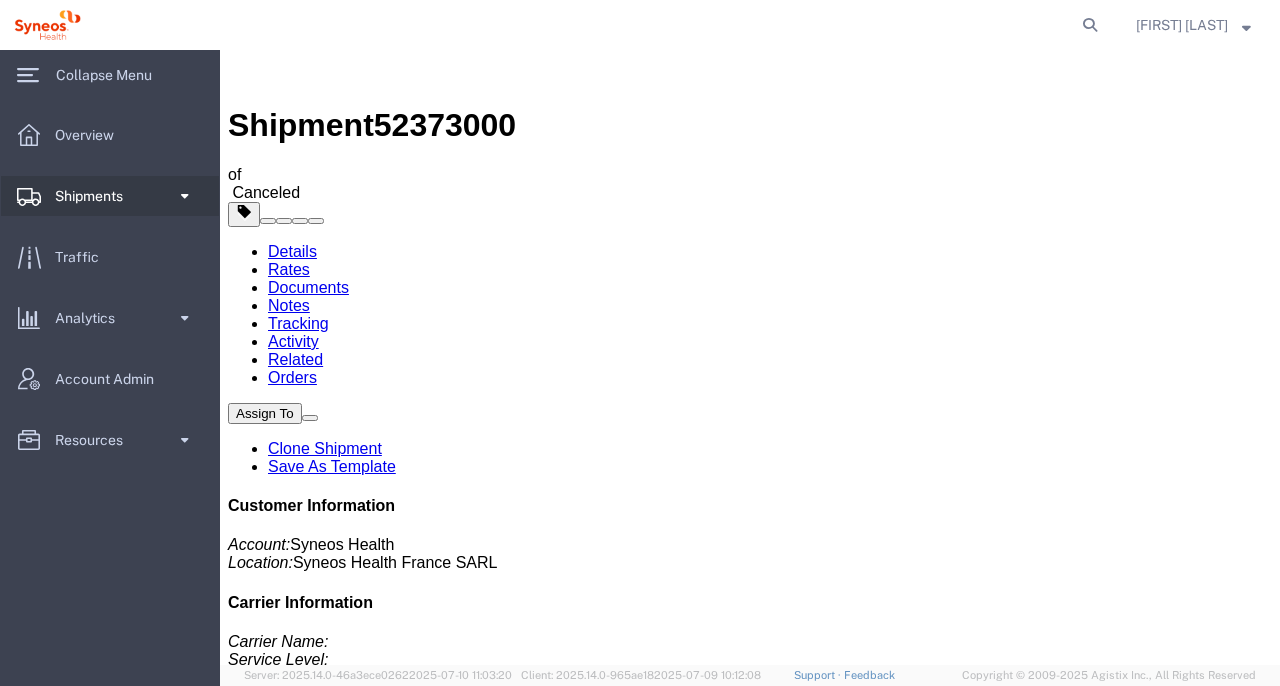click on "Shipments" 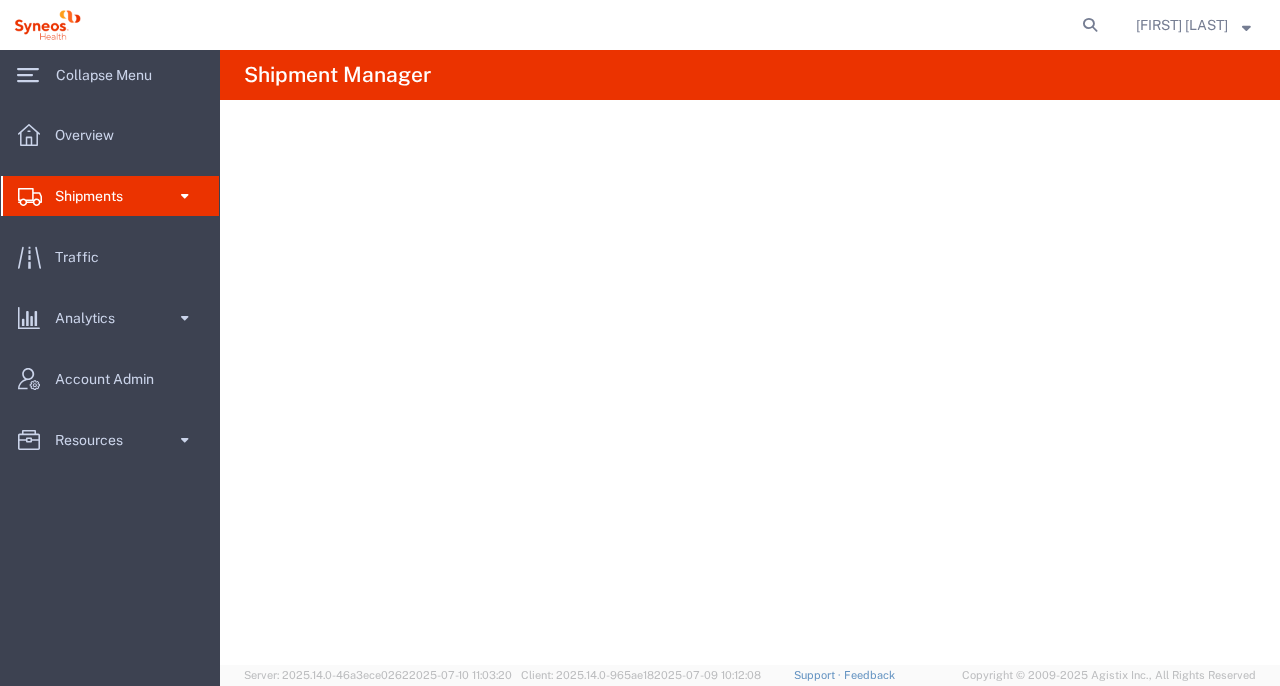 click on "Shipments" 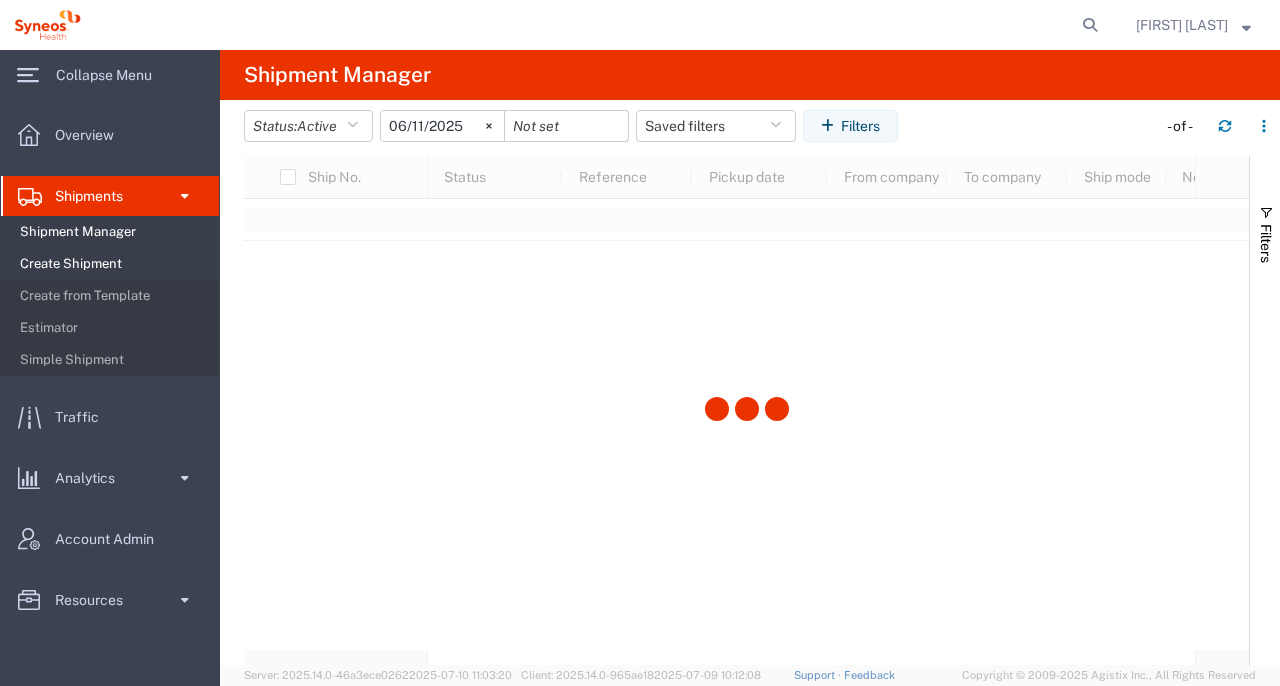 click on "Create Shipment" 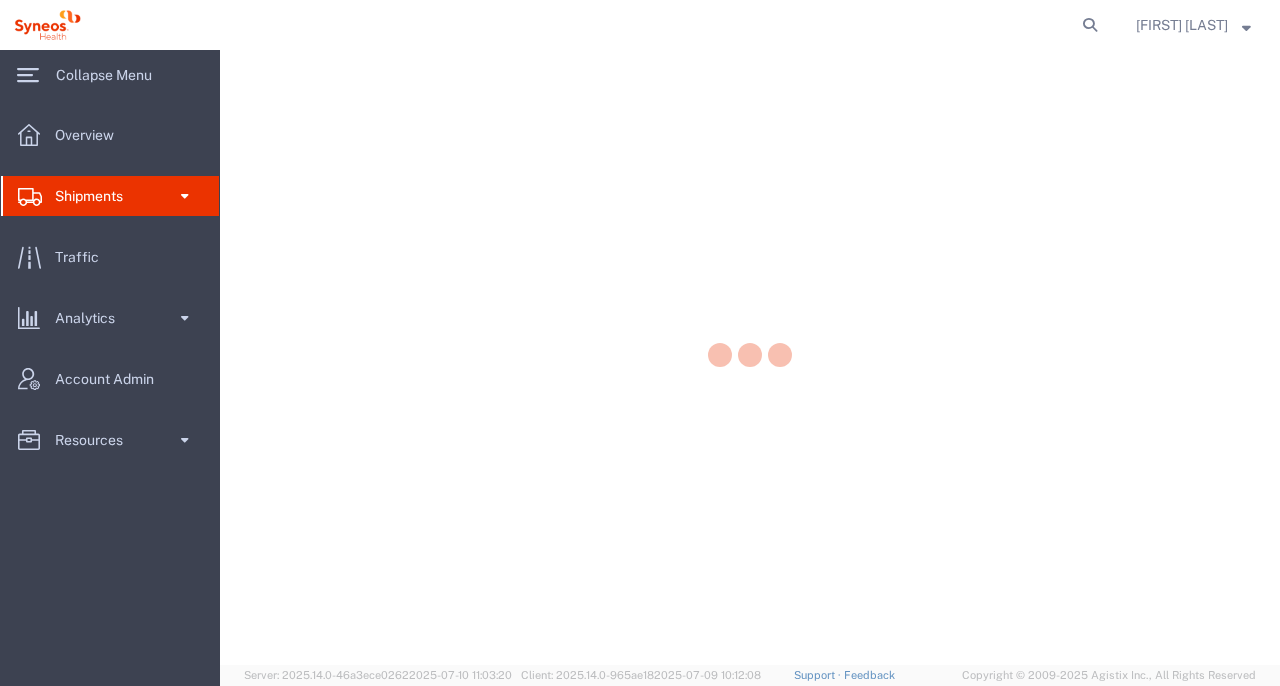 scroll, scrollTop: 0, scrollLeft: 0, axis: both 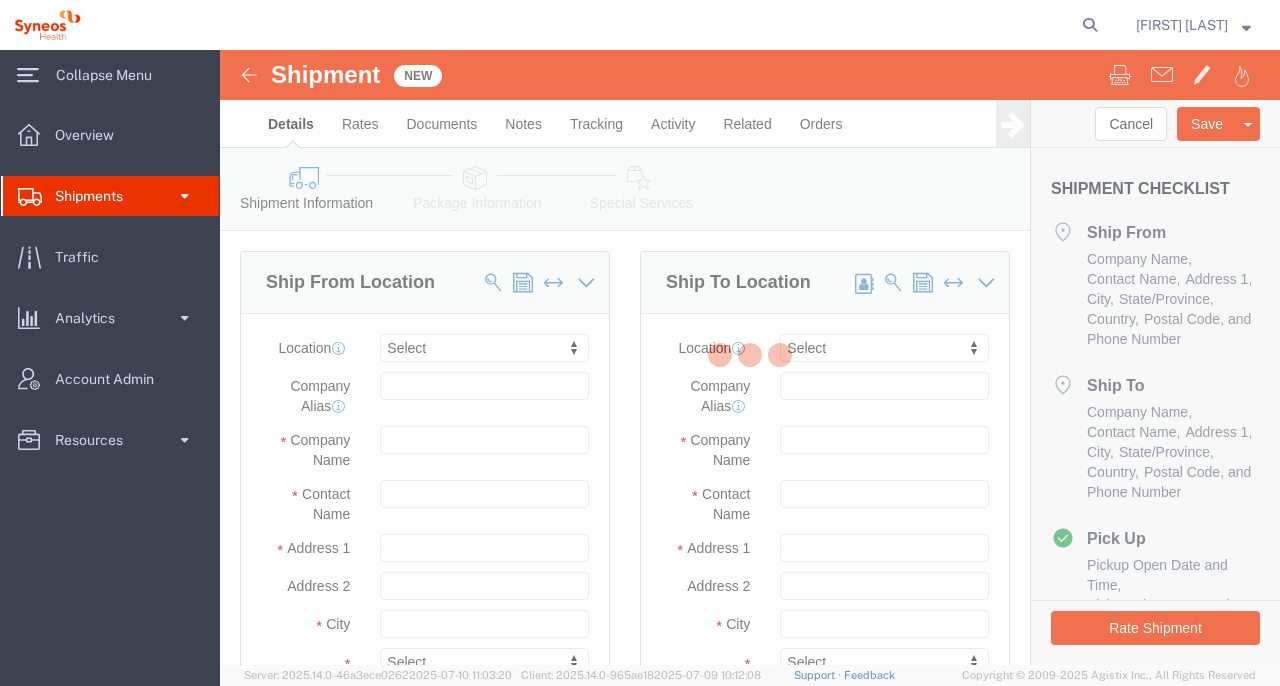 click on "Shipments" 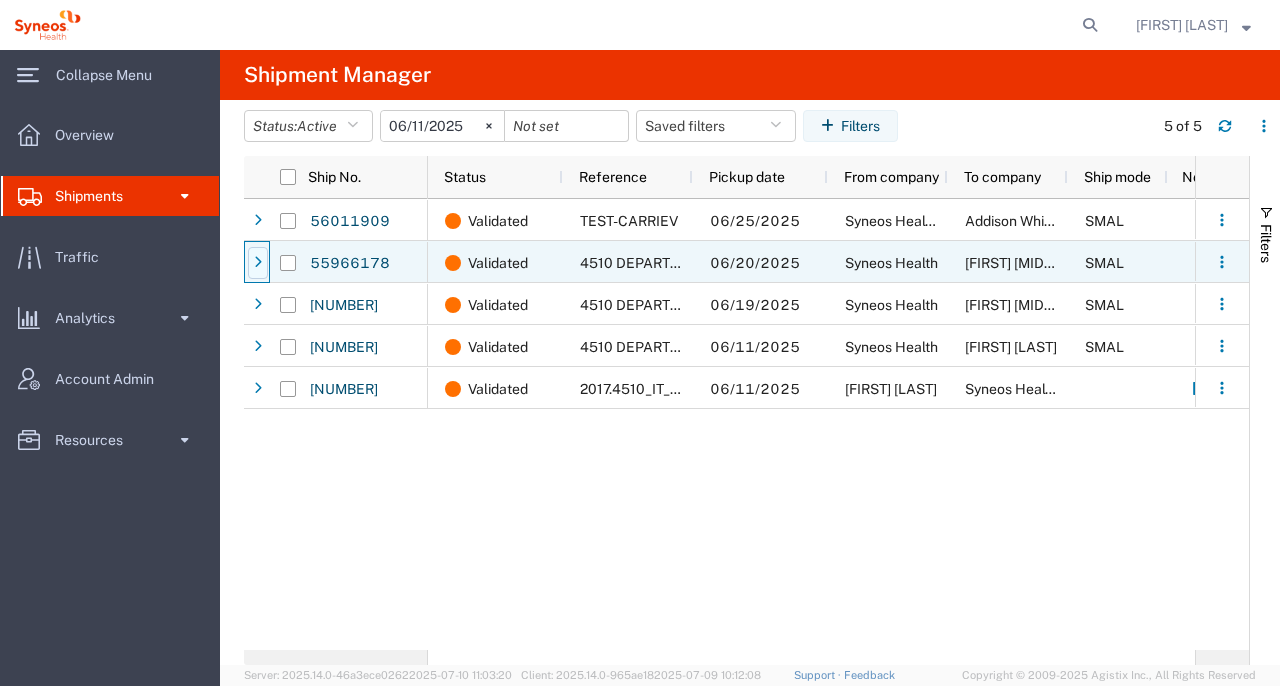 click 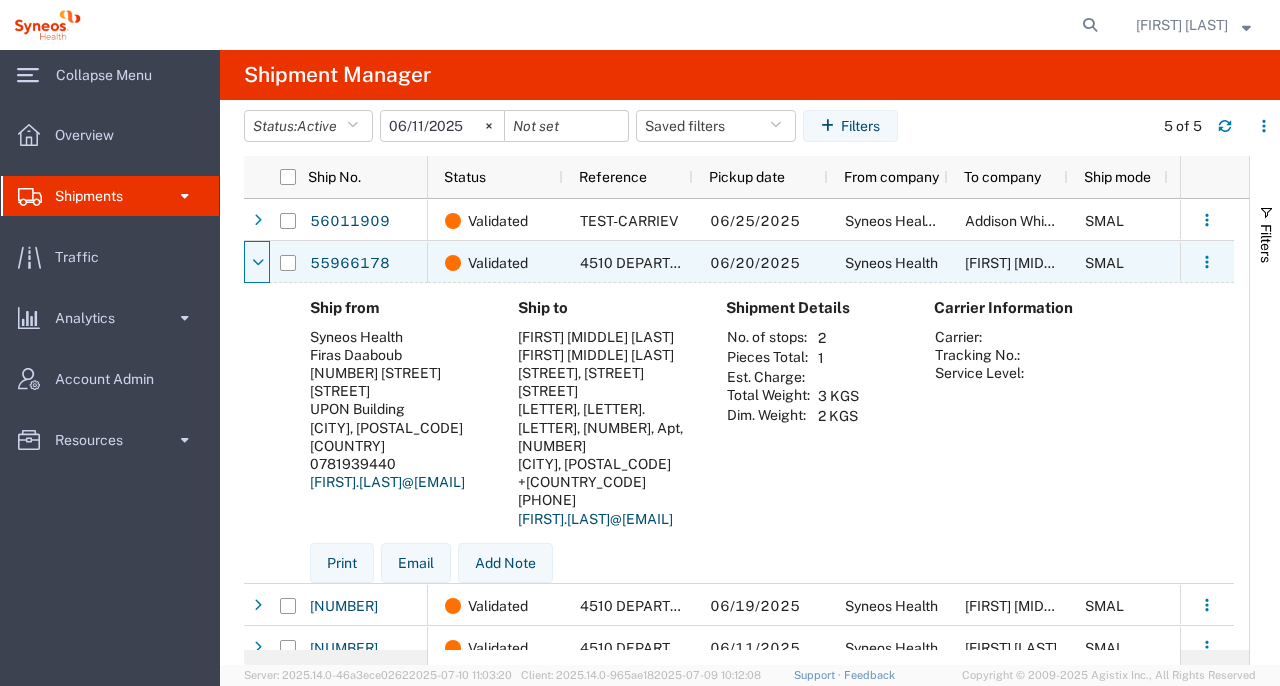 click 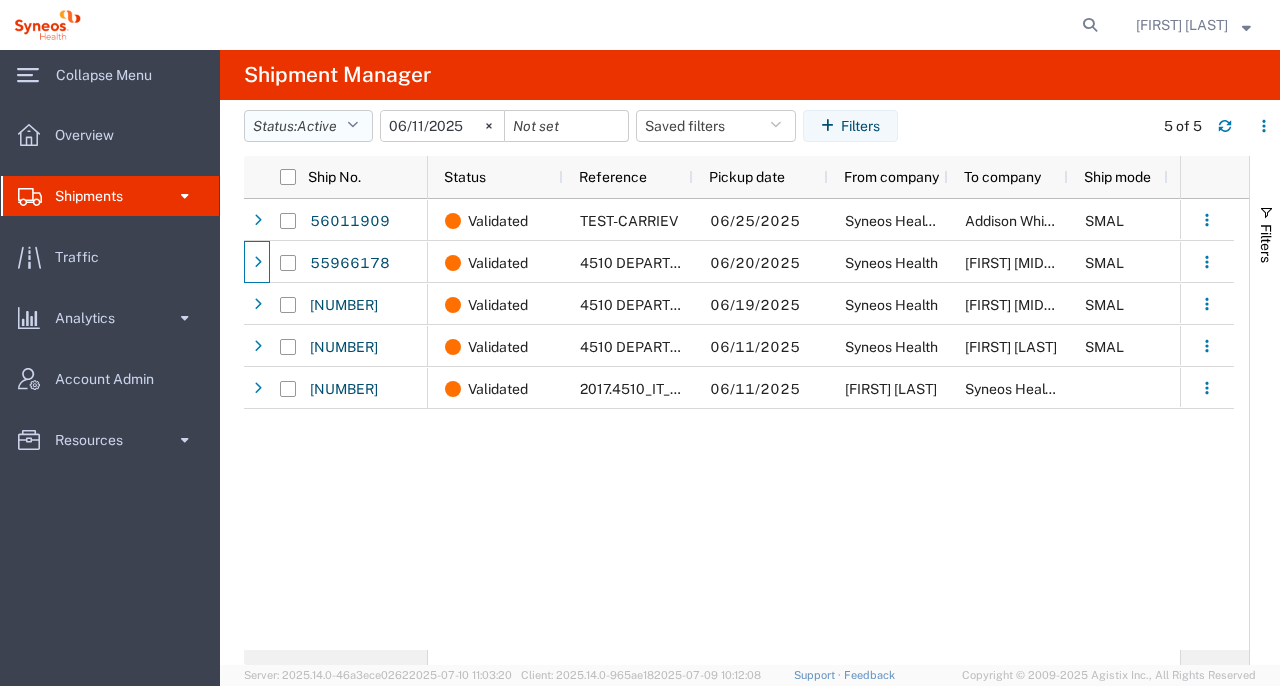 click on "Active" 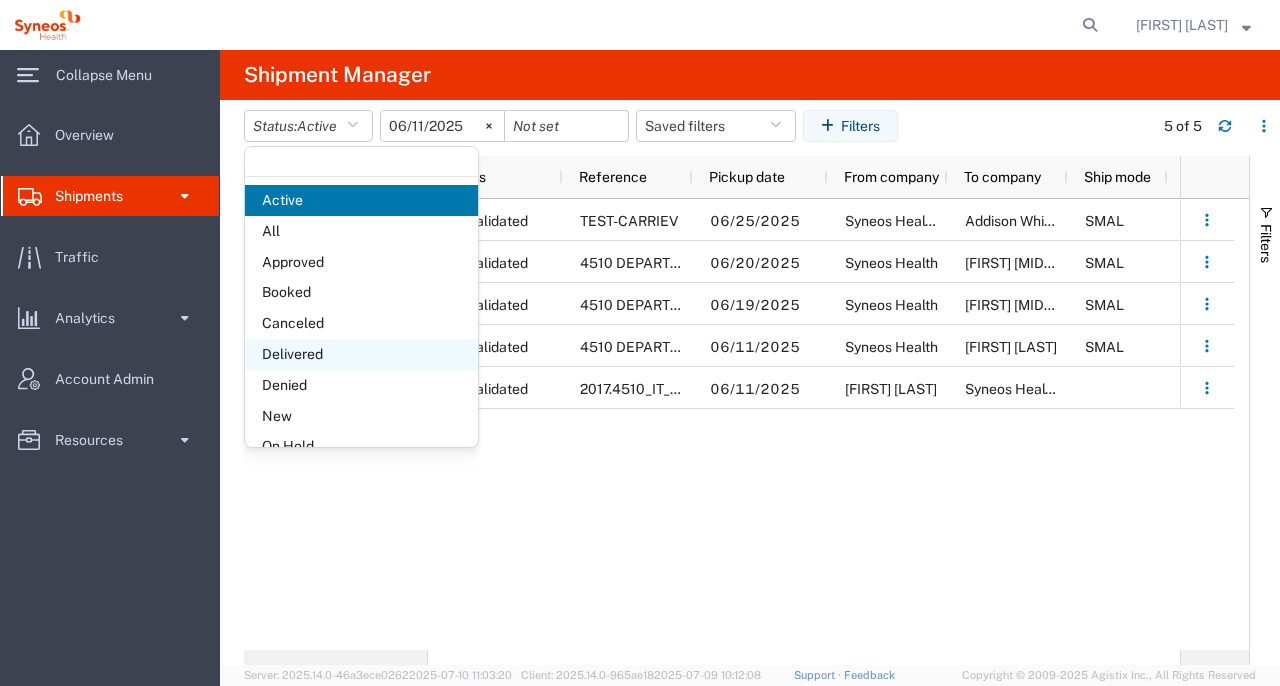 click on "Delivered" 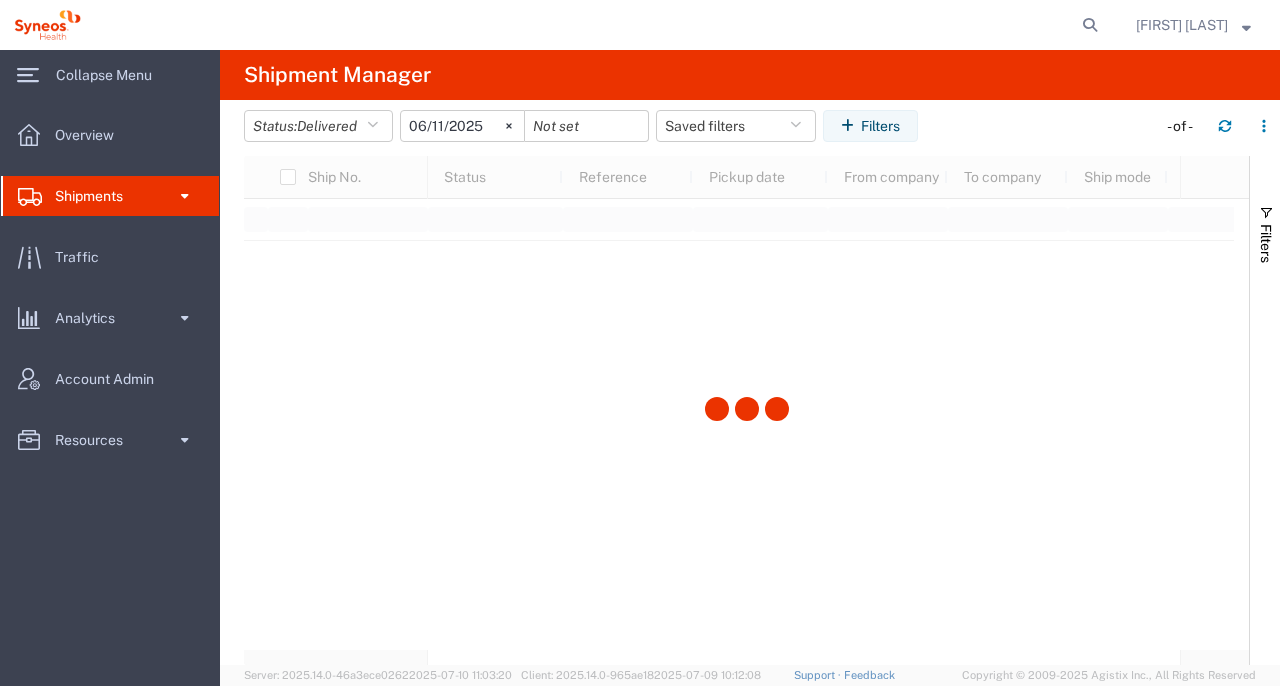 click on "2025-06-11" 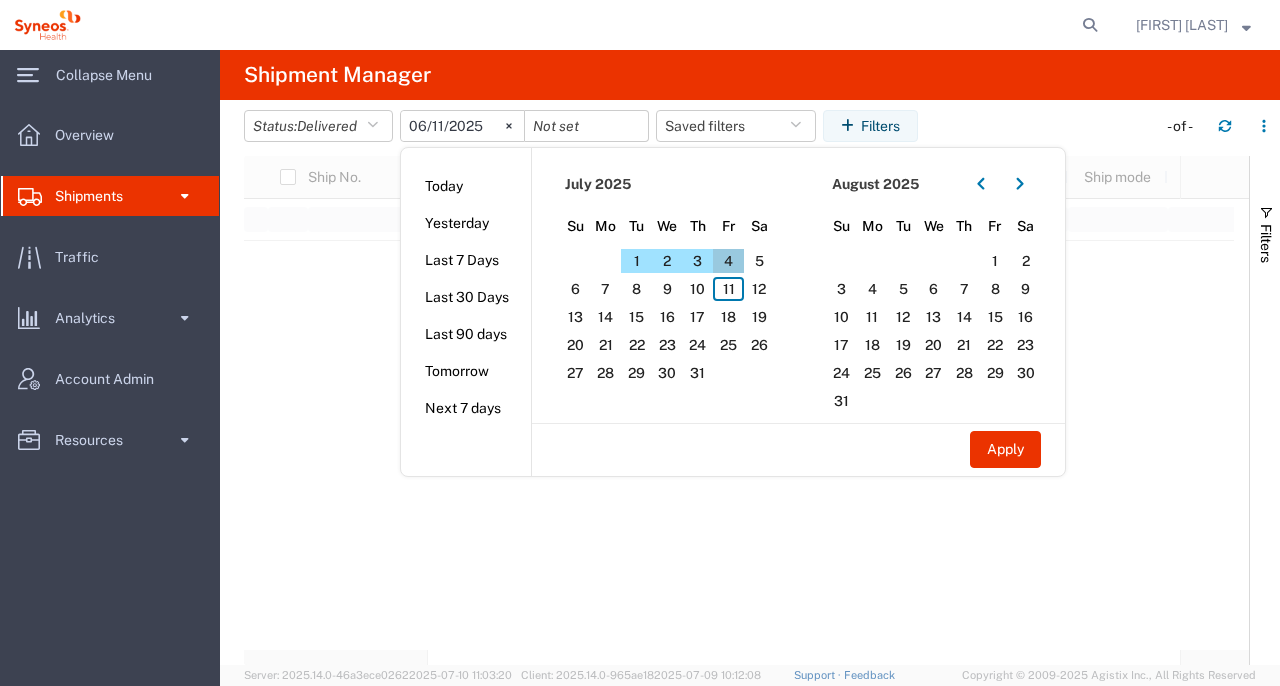 click on "4" 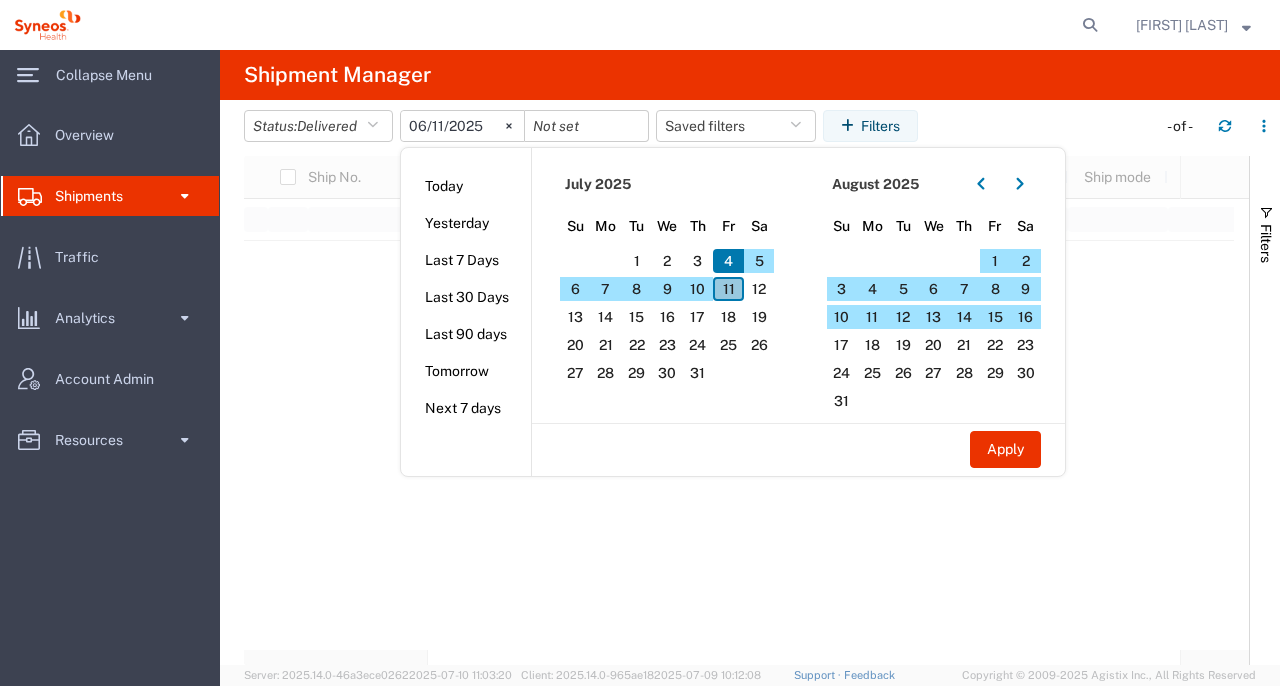 click on "11" 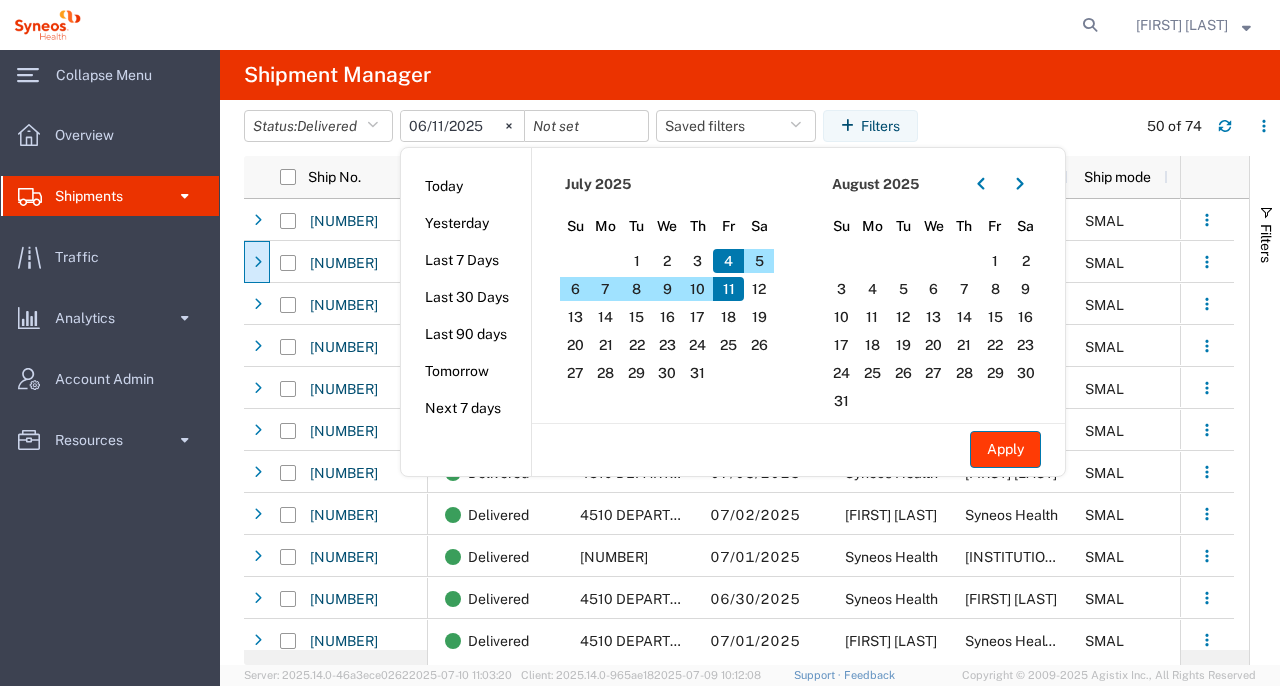 click on "Apply" 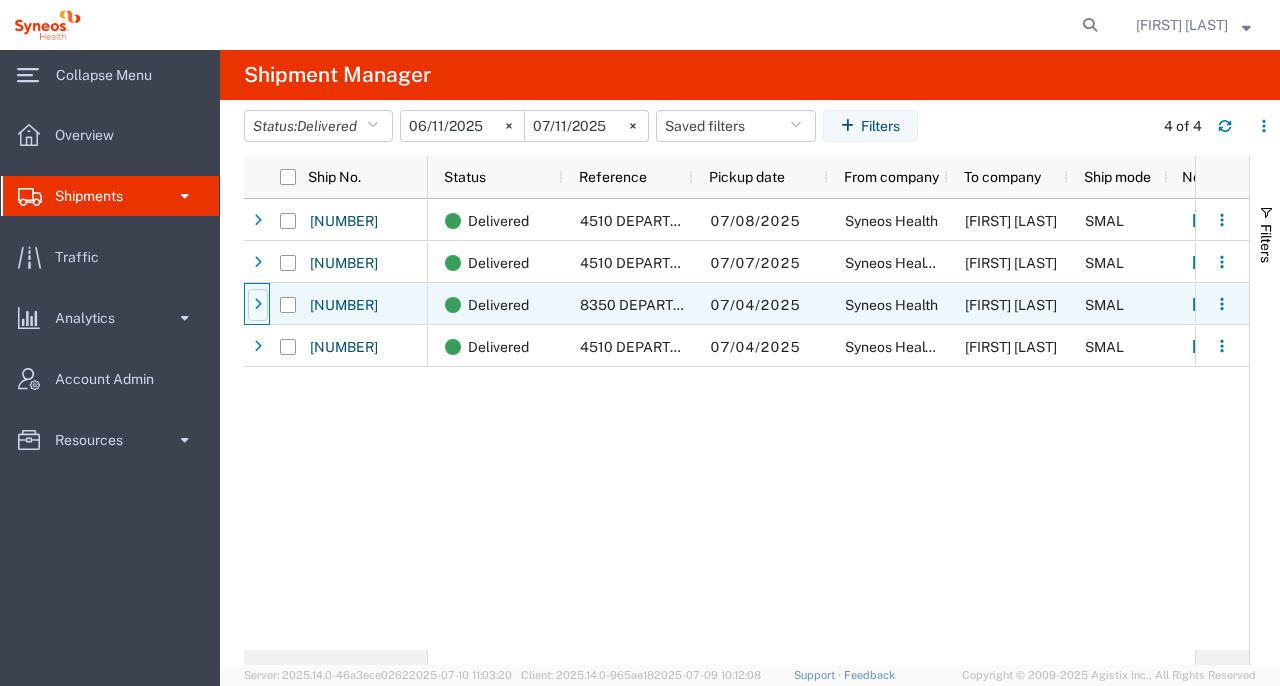 click 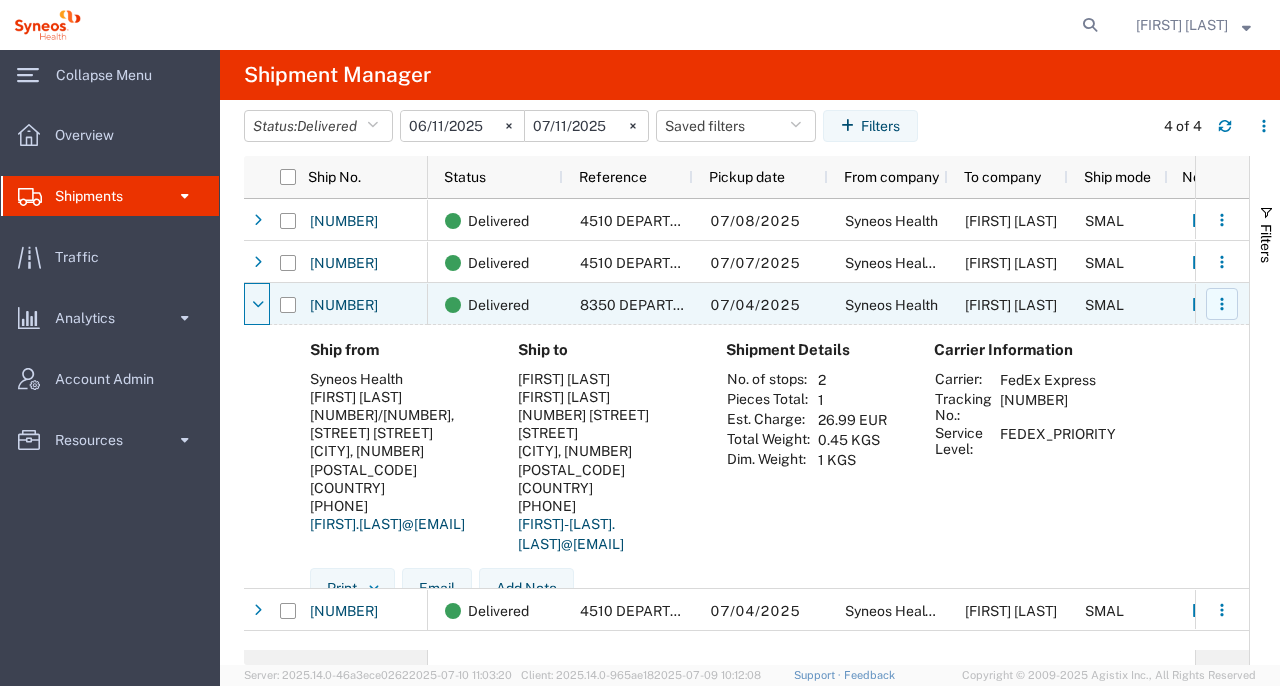 click 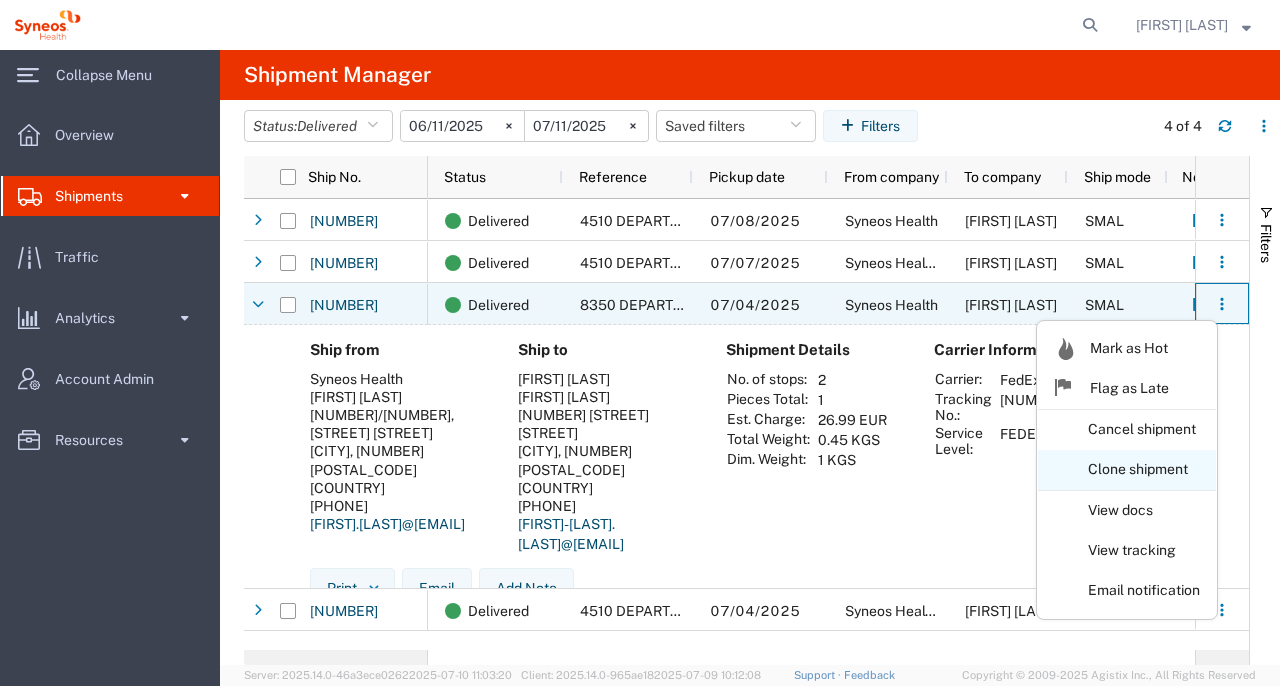 click on "Clone shipment" 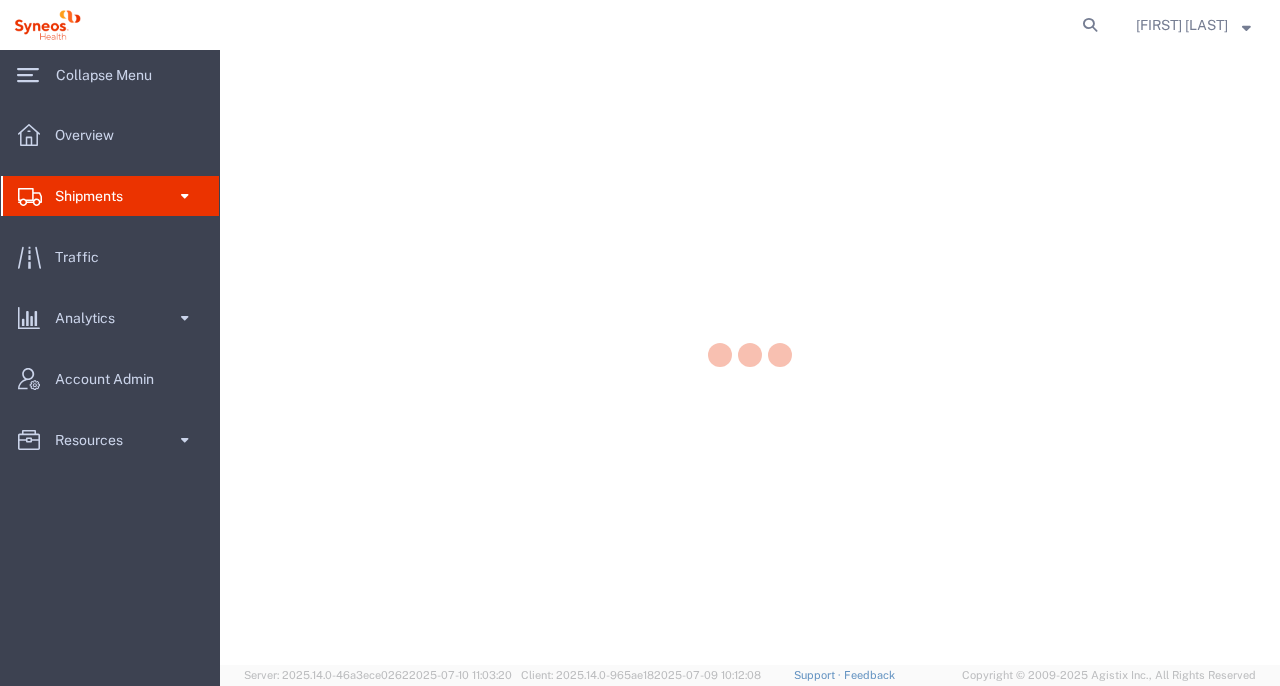 scroll, scrollTop: 0, scrollLeft: 0, axis: both 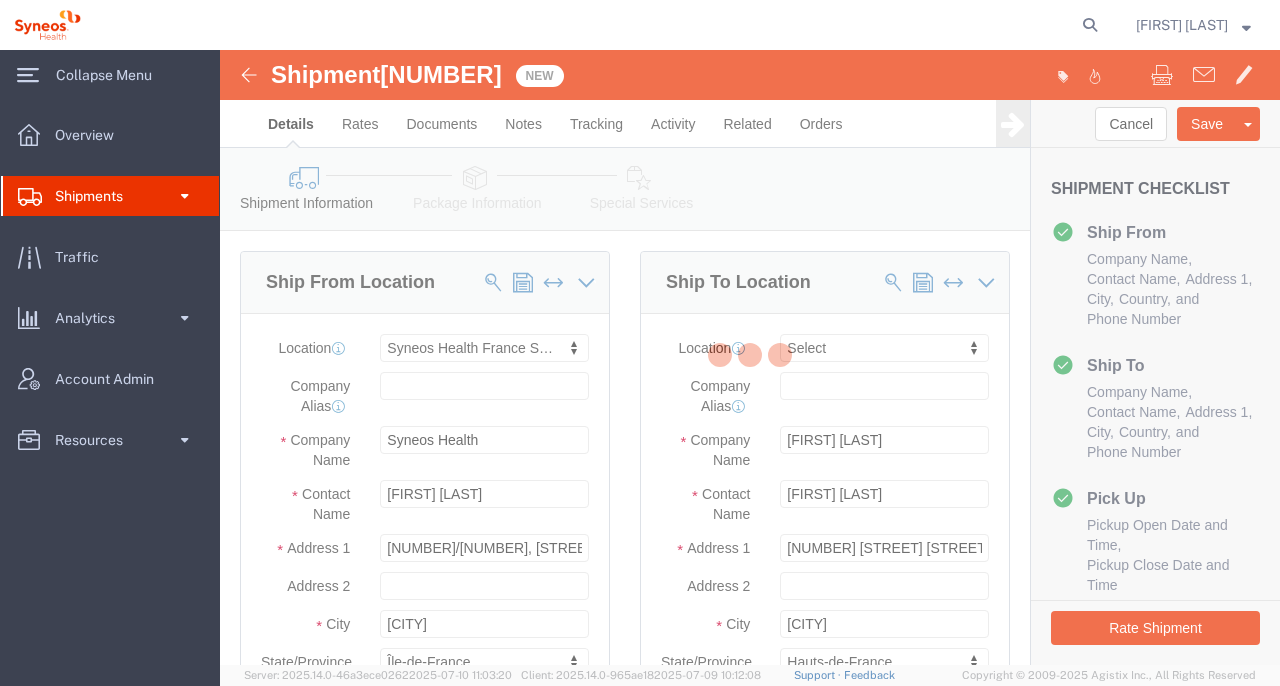 select on "[NUMBER]" 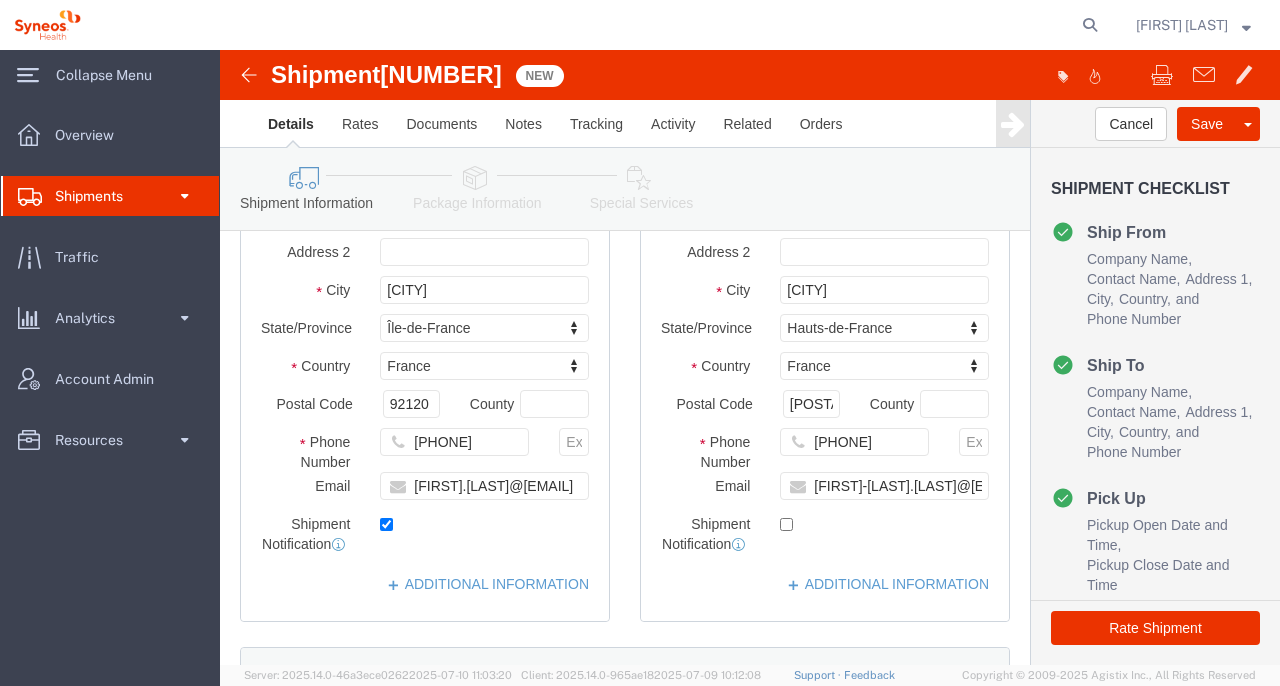 scroll, scrollTop: 335, scrollLeft: 0, axis: vertical 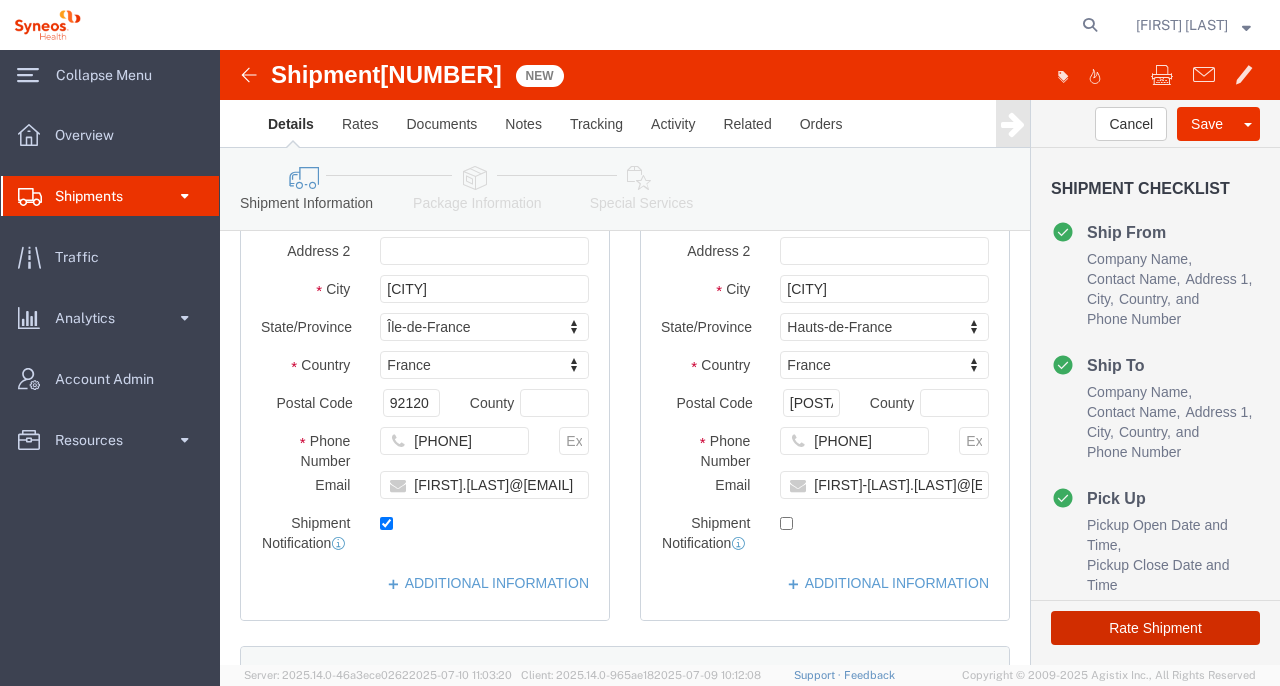 click on "Rate Shipment" 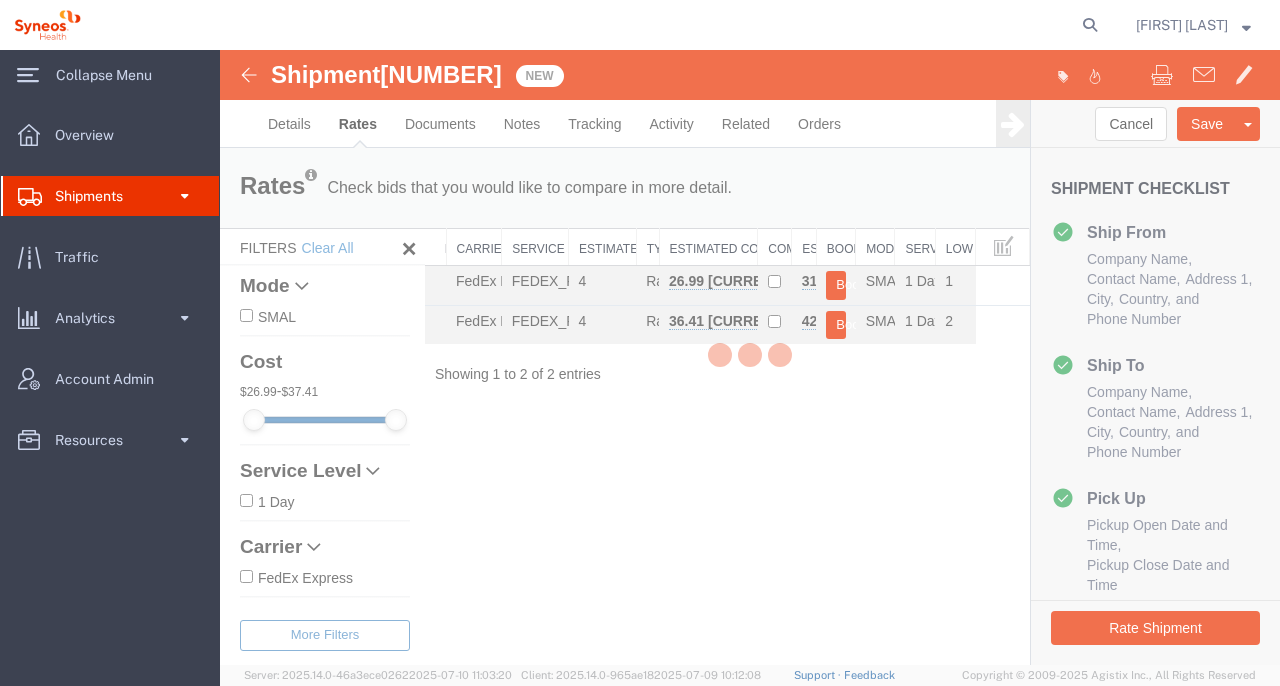 scroll, scrollTop: 0, scrollLeft: 0, axis: both 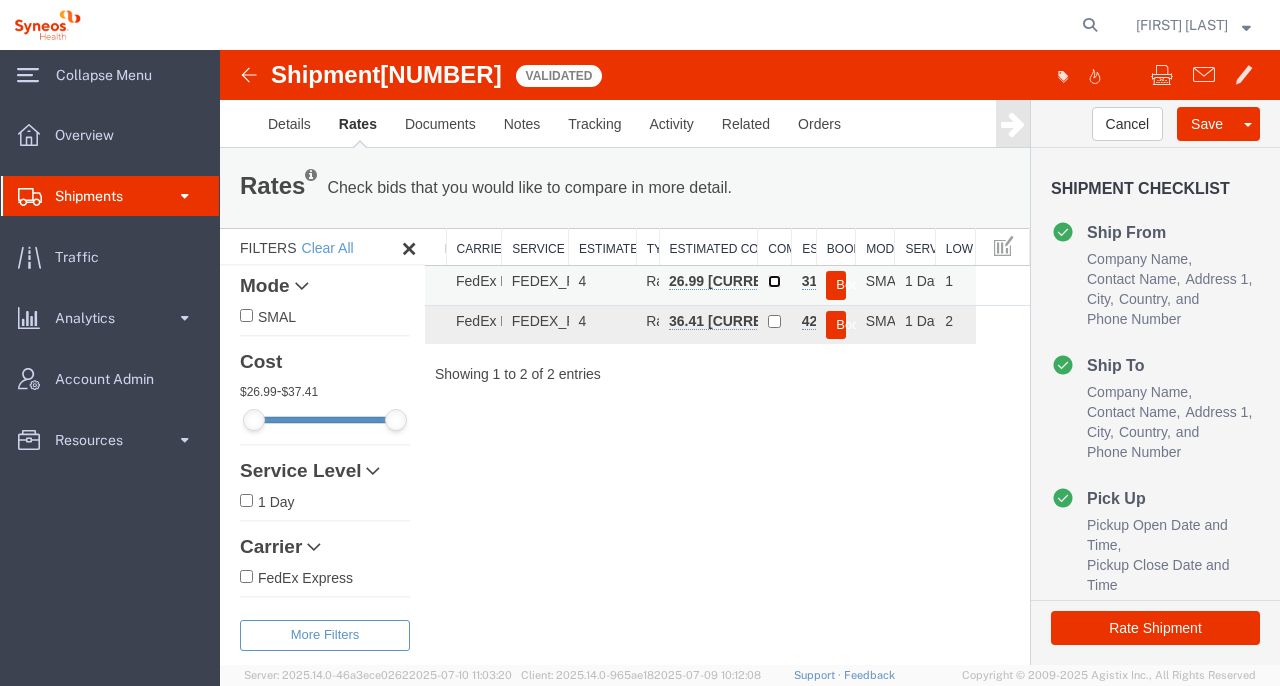 click at bounding box center (774, 281) 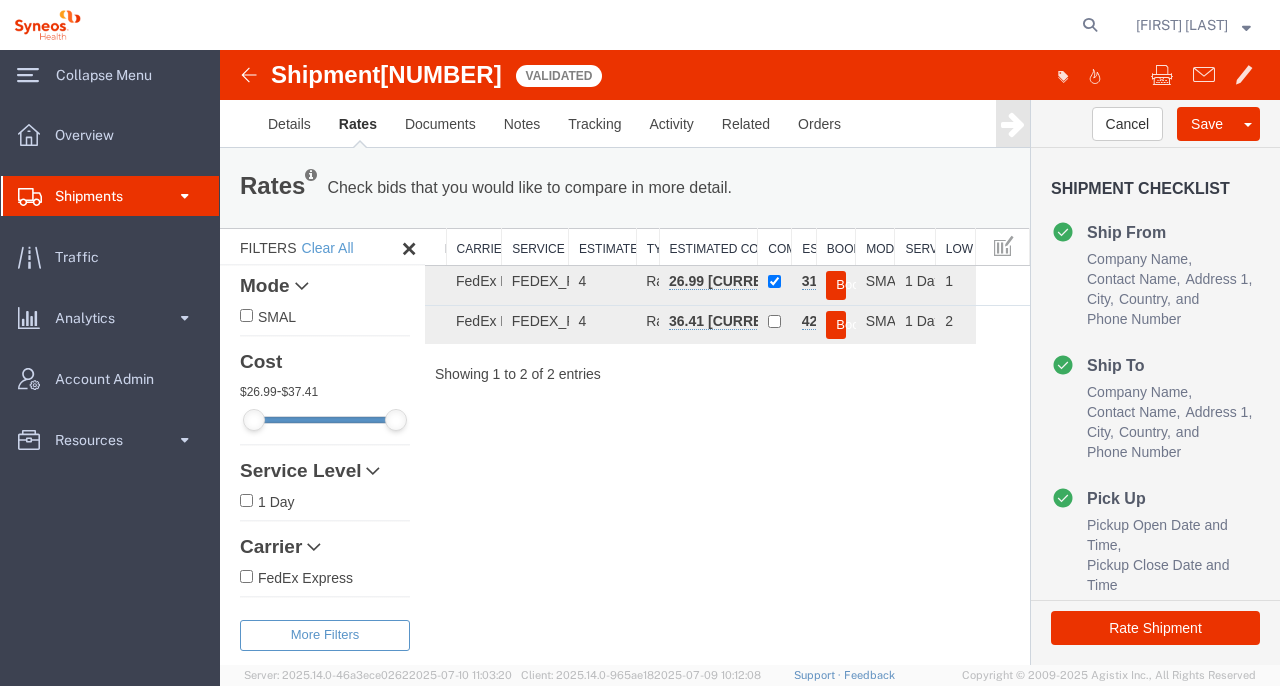 click on "Rate Shipment" at bounding box center (1155, 632) 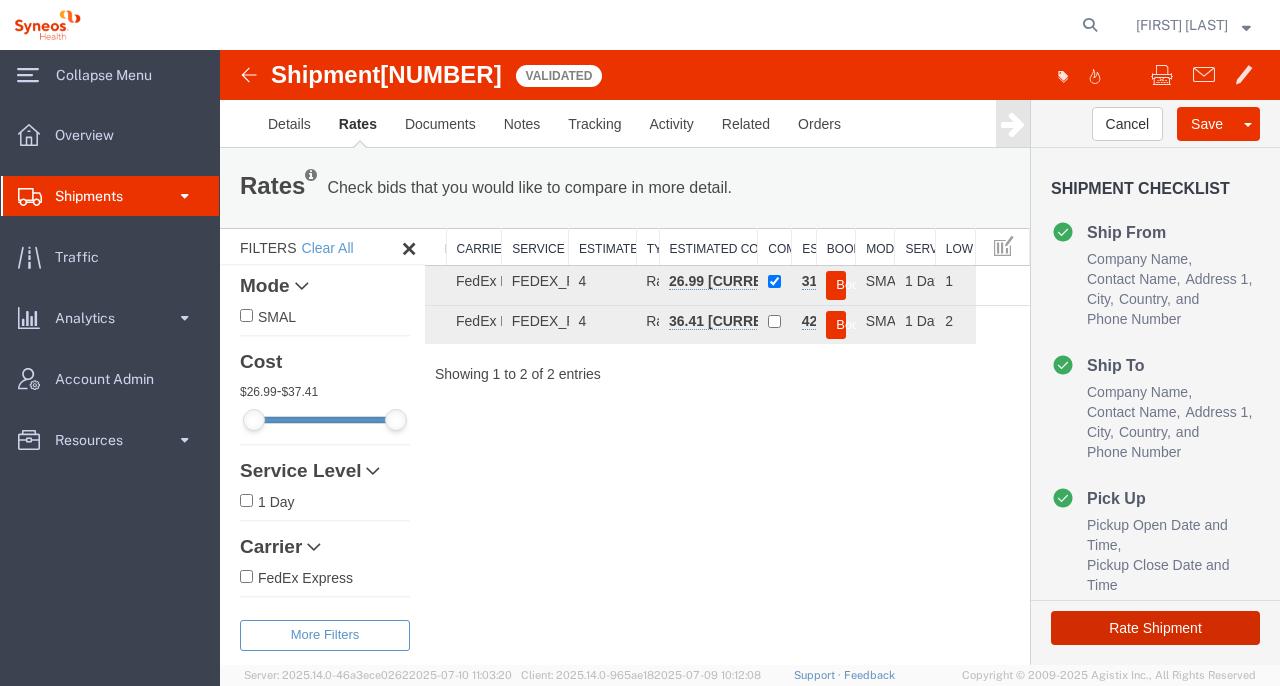 click on "Rate Shipment" at bounding box center [1155, 628] 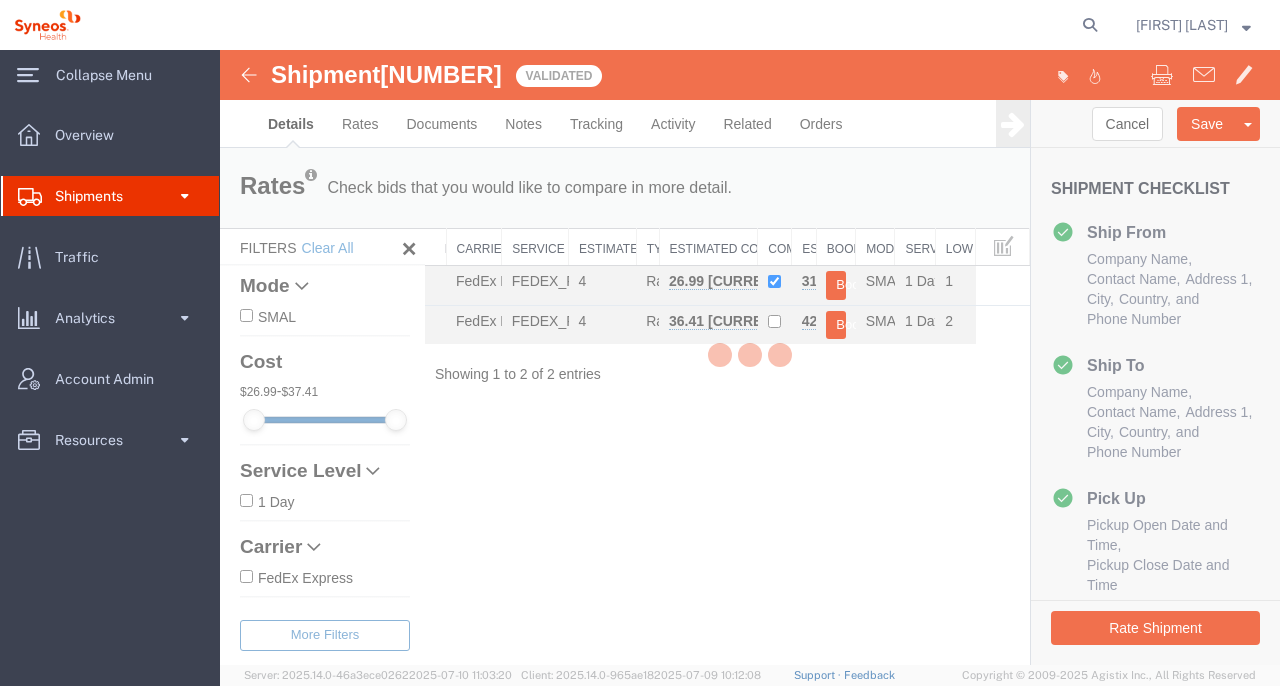 select on "[NUMBER]" 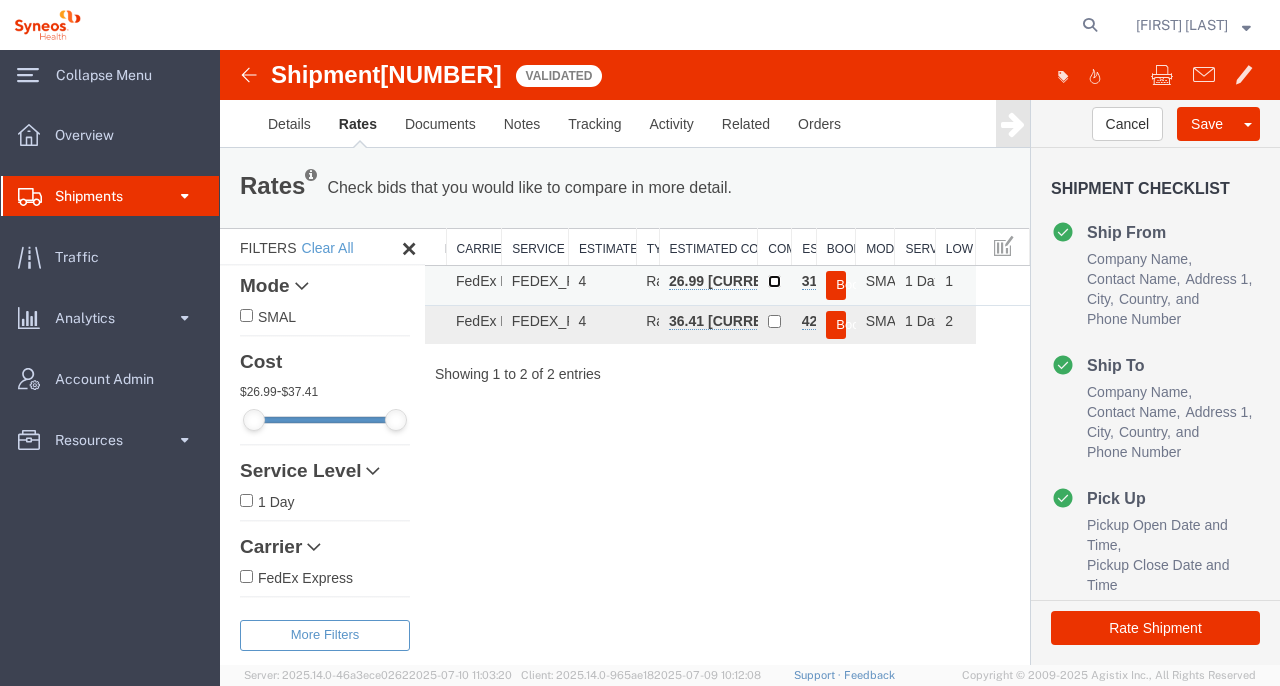 click at bounding box center [774, 281] 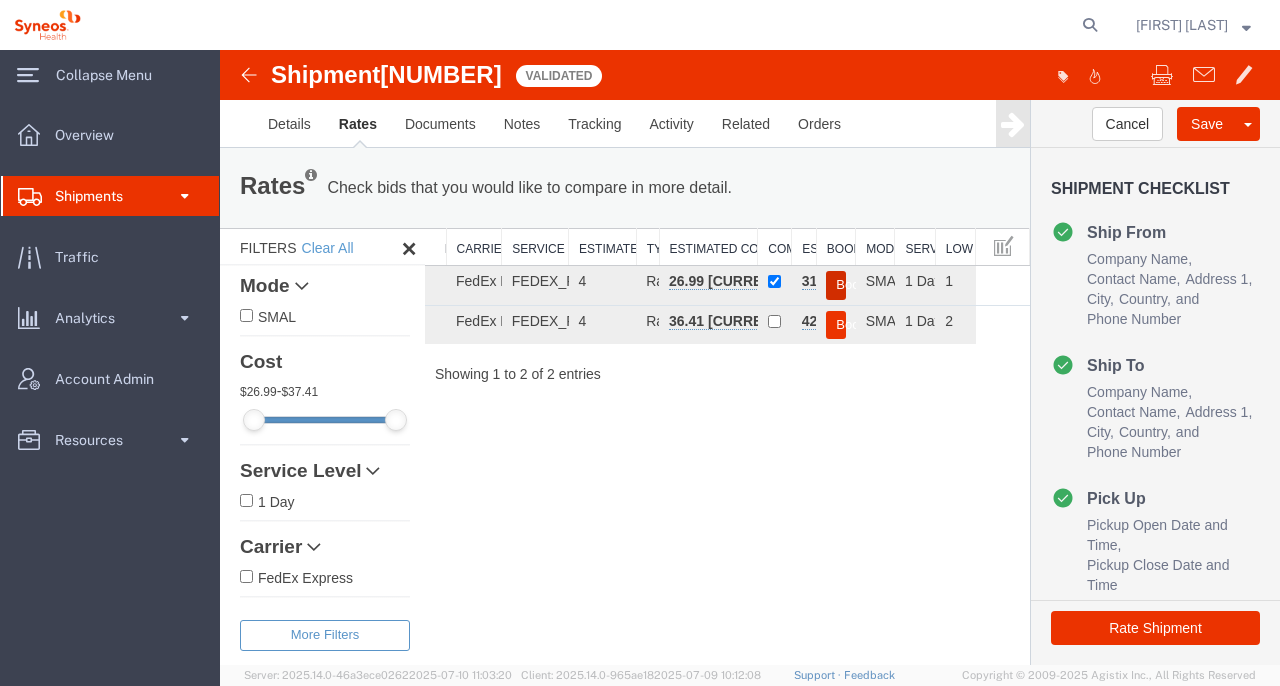 click on "Book" at bounding box center [836, 285] 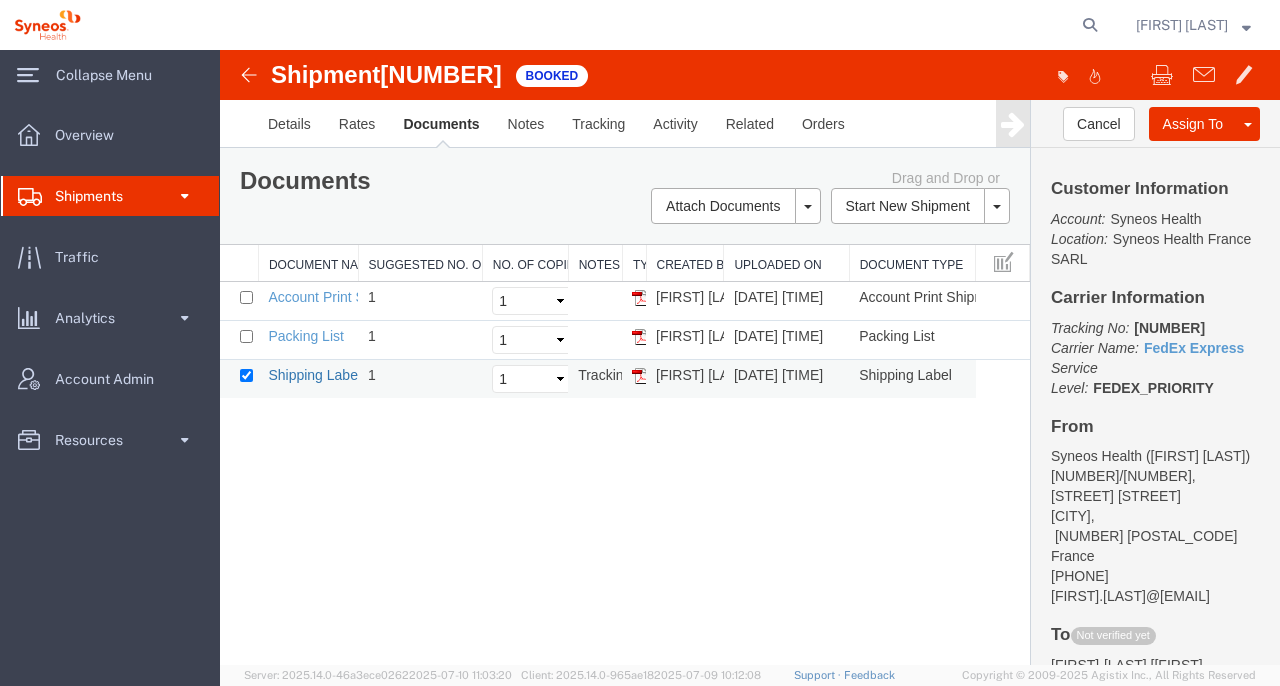 click on "Shipping Label Laser" at bounding box center (334, 375) 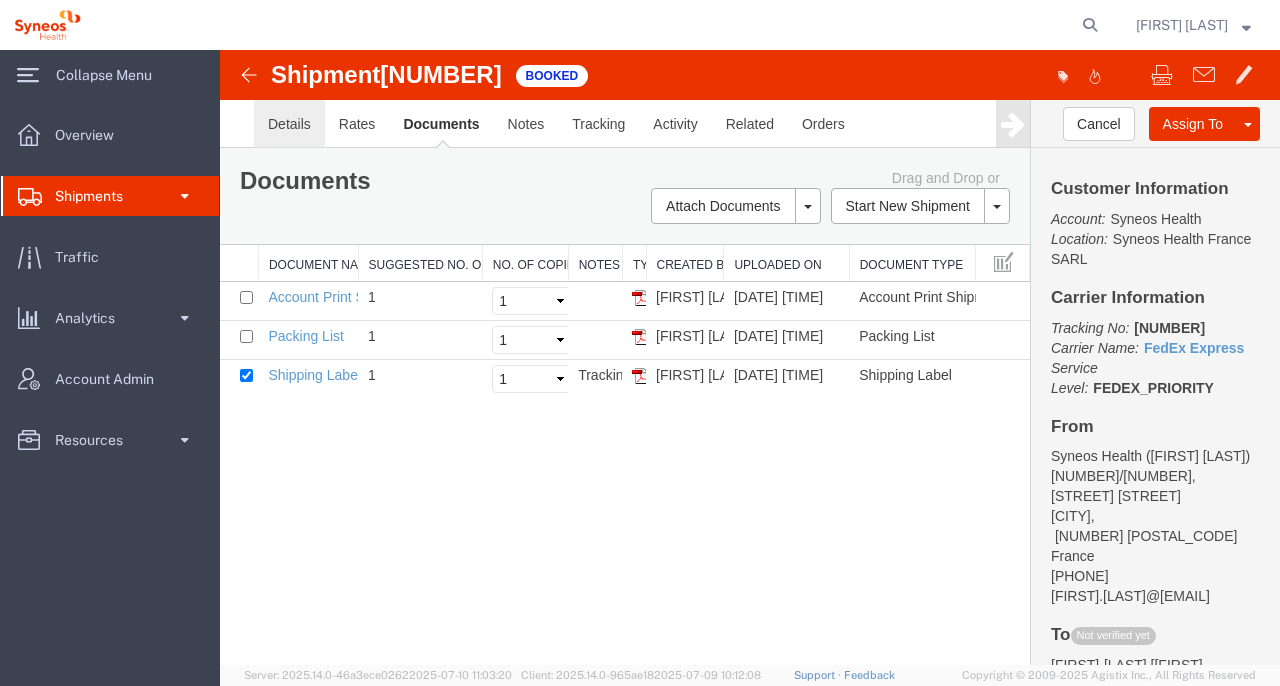 click on "Details" at bounding box center (289, 124) 